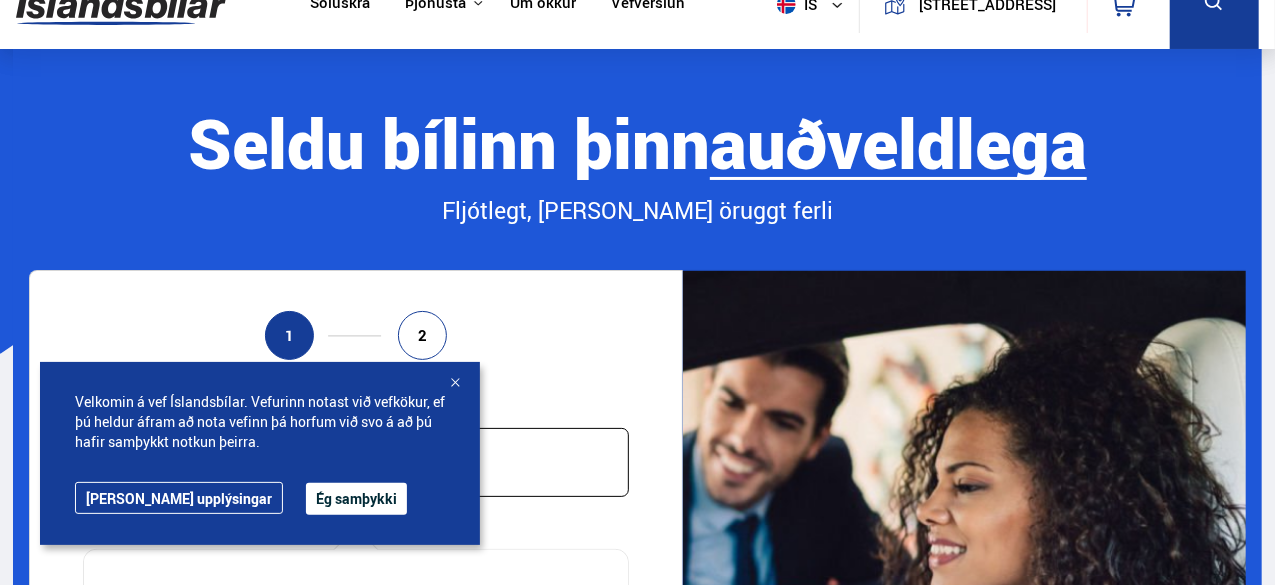 scroll, scrollTop: 160, scrollLeft: 0, axis: vertical 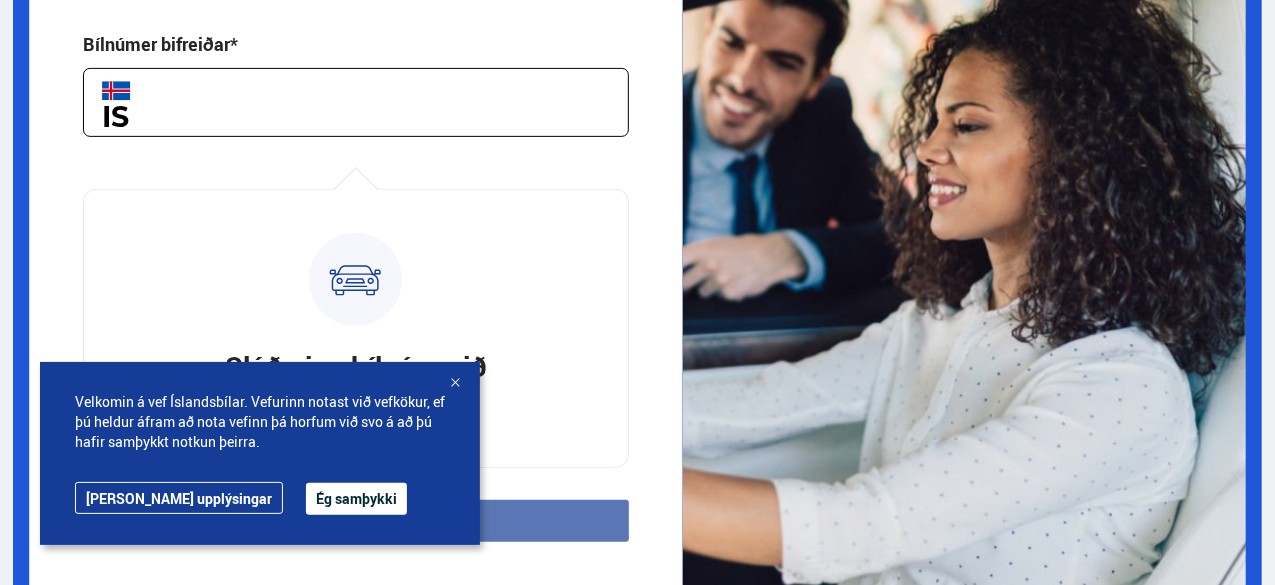 click on "Ég samþykki" at bounding box center [356, 499] 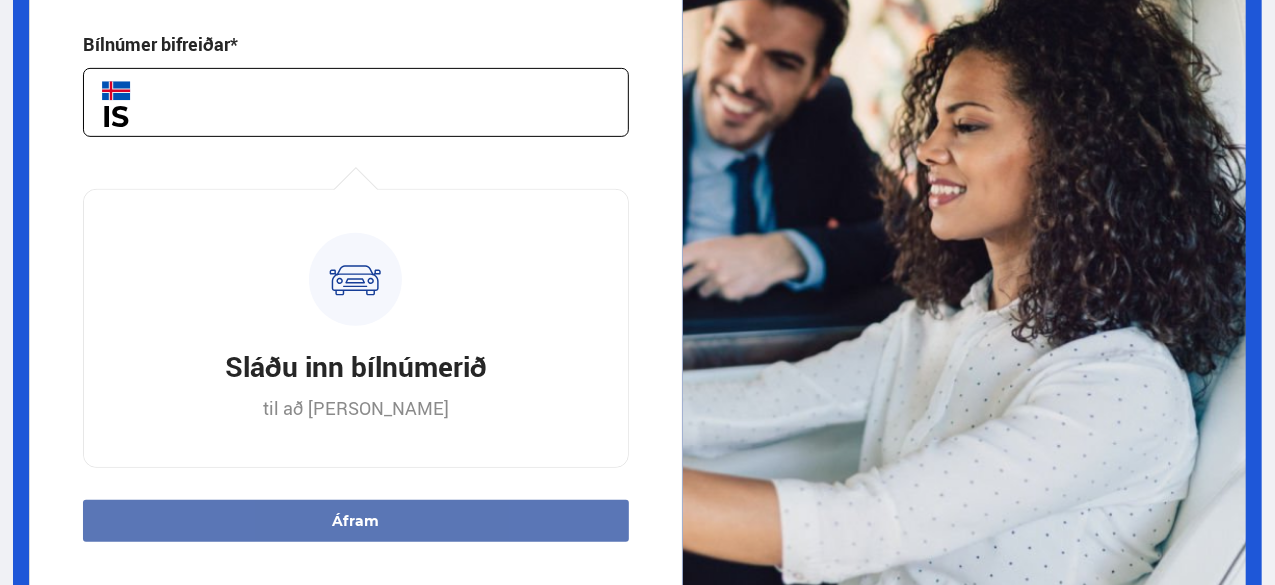 click at bounding box center (356, 102) 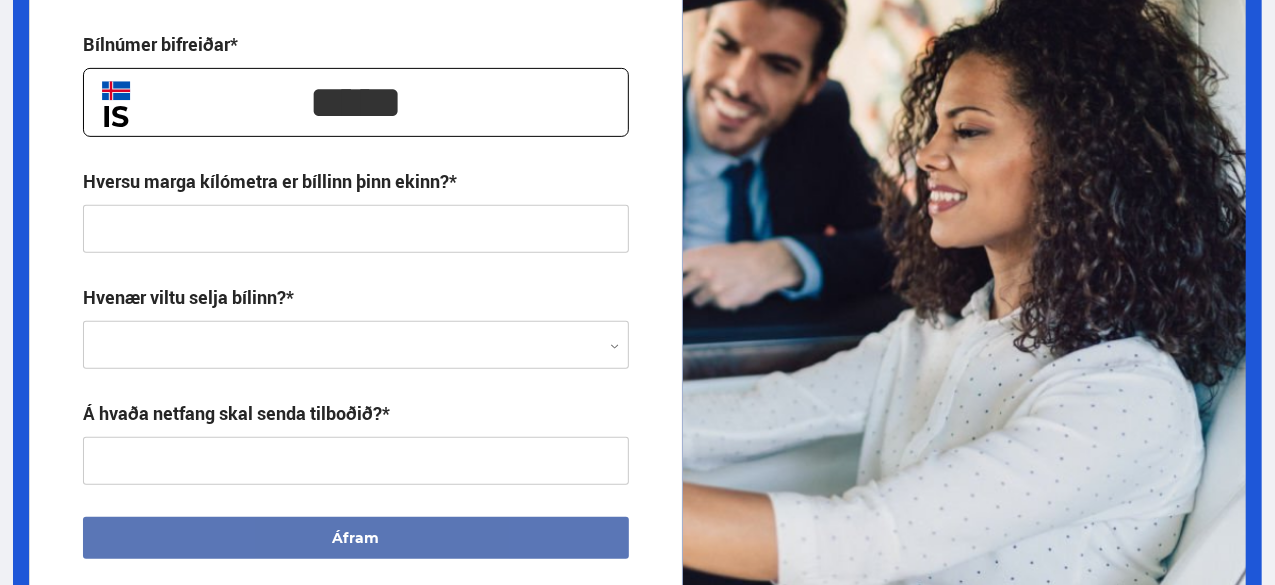 type on "*****" 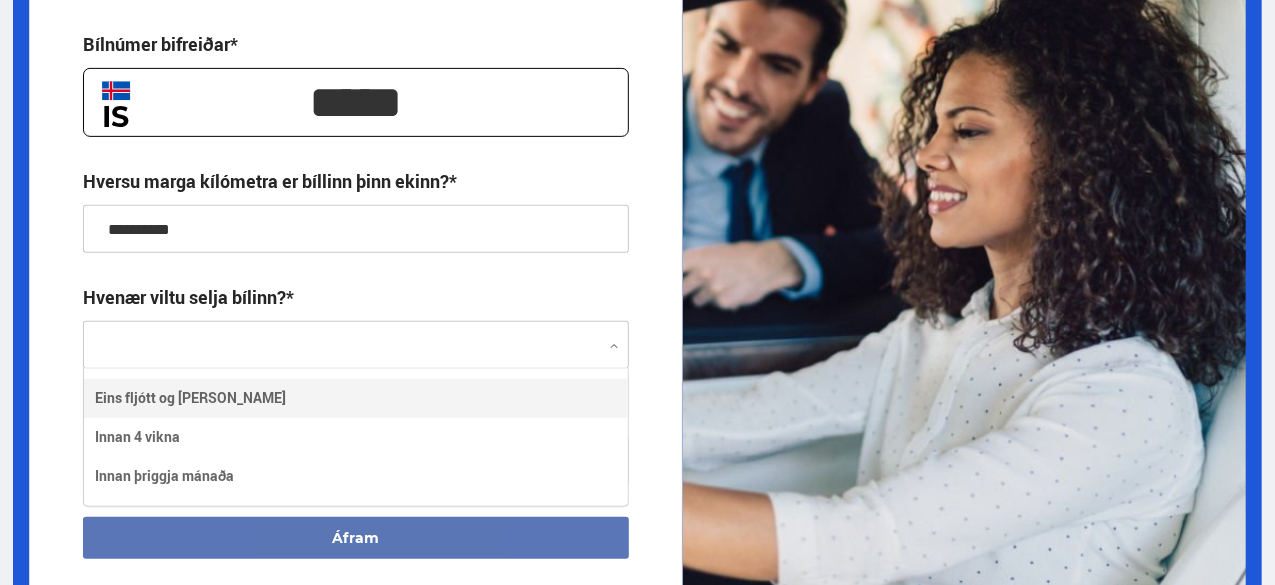 click at bounding box center (356, 346) 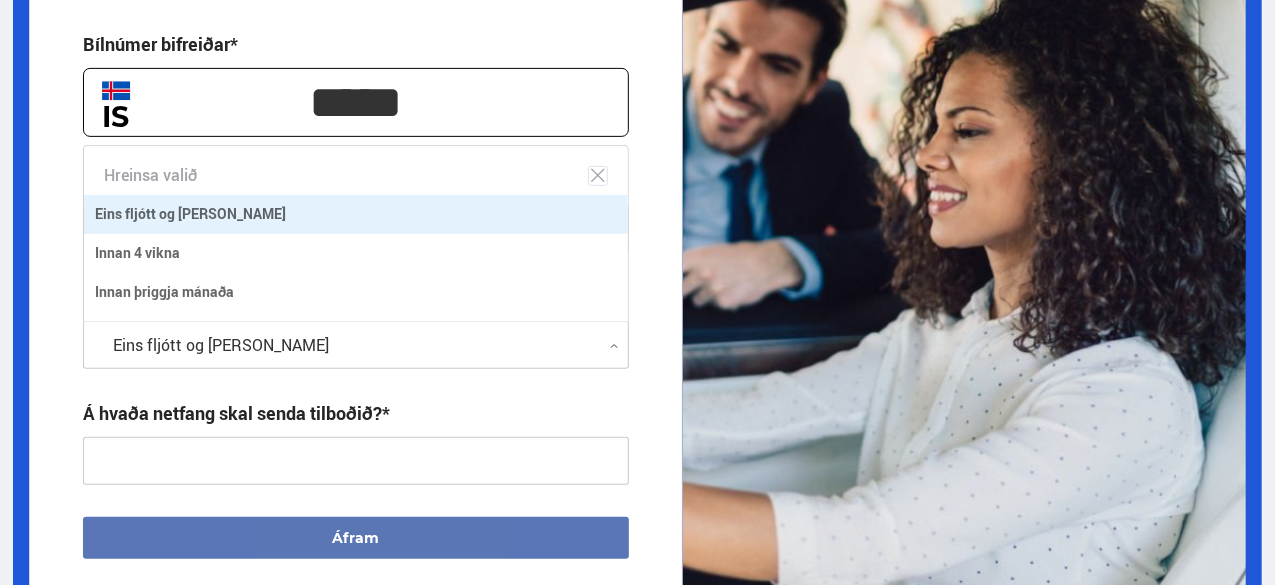 click at bounding box center (356, 346) 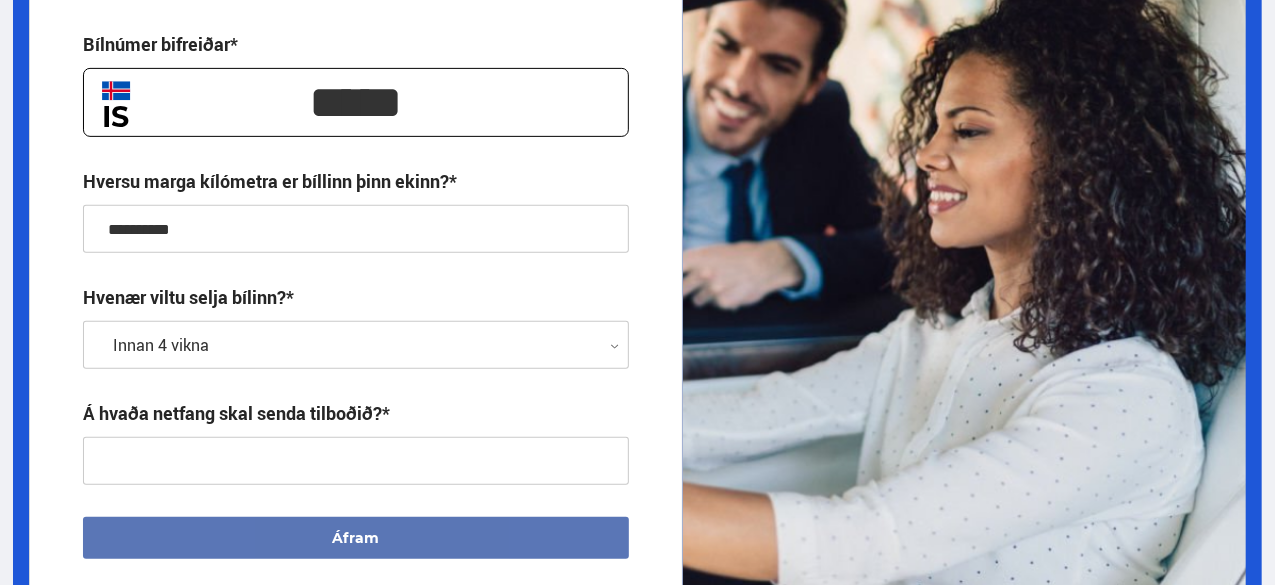 click at bounding box center [356, 461] 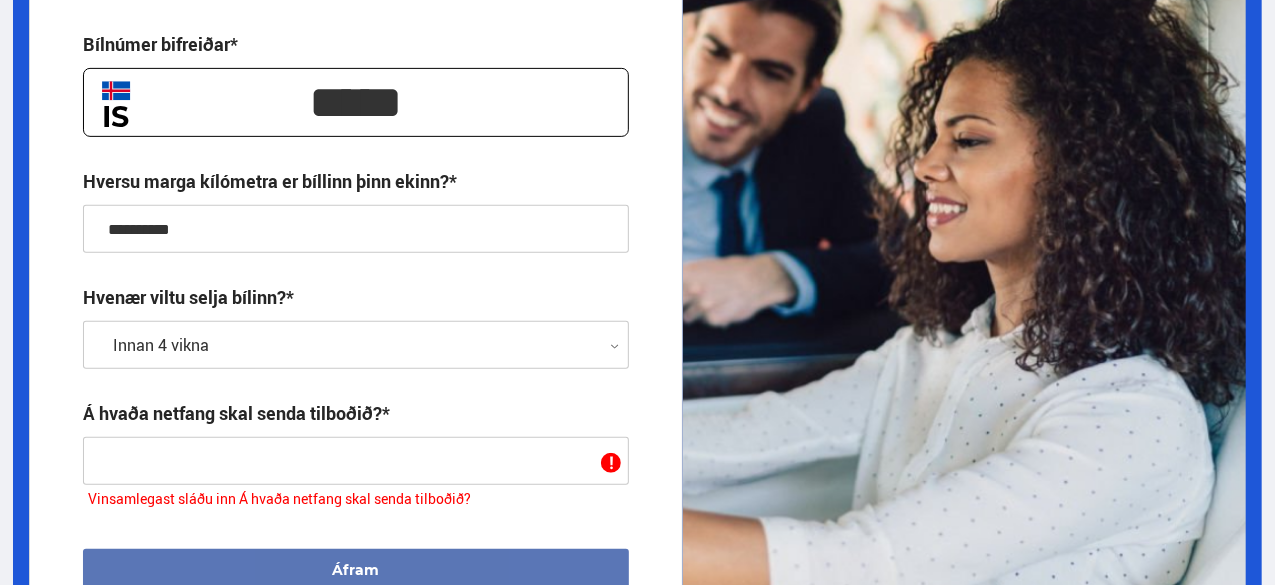 drag, startPoint x: 1258, startPoint y: 239, endPoint x: 1277, endPoint y: 355, distance: 117.54574 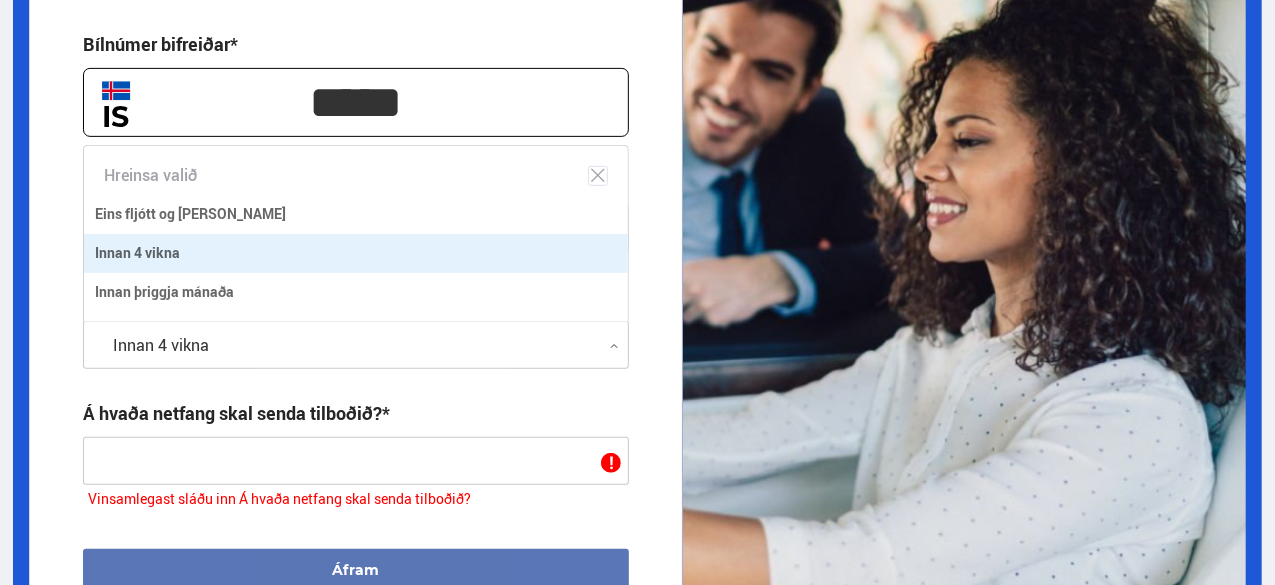 click at bounding box center (356, 346) 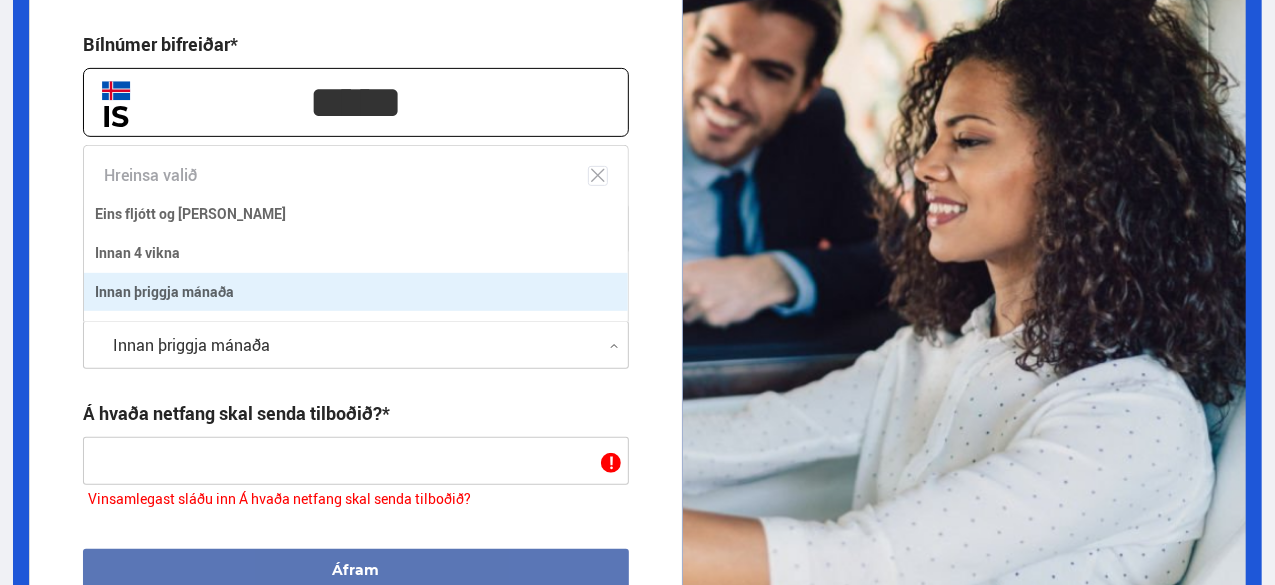 click at bounding box center (356, 346) 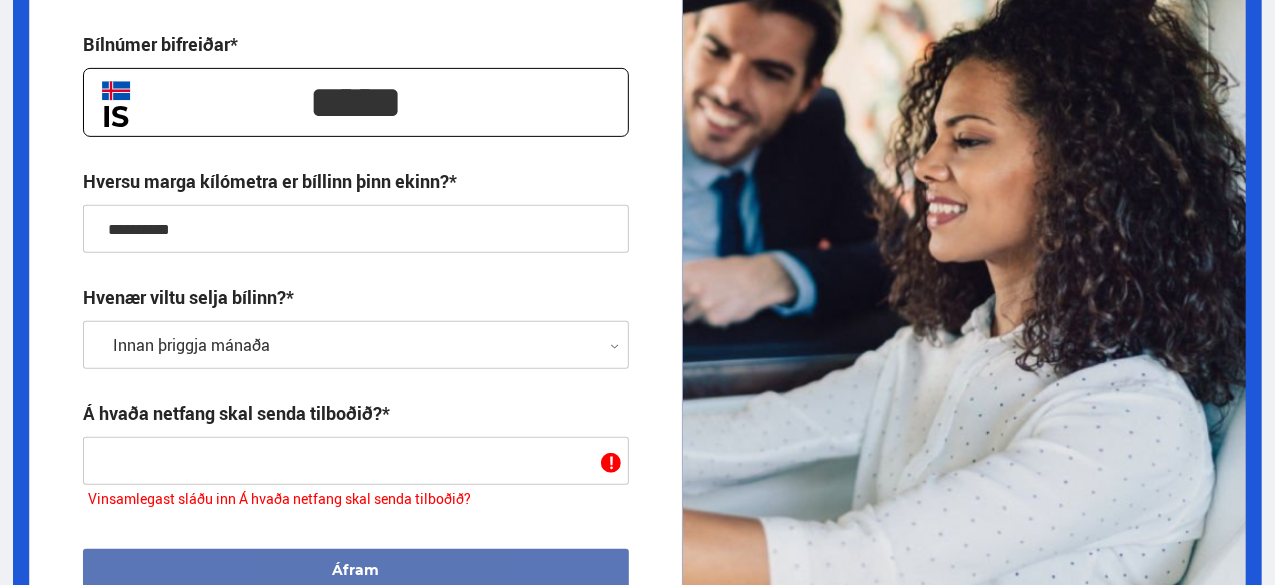 click at bounding box center [356, 461] 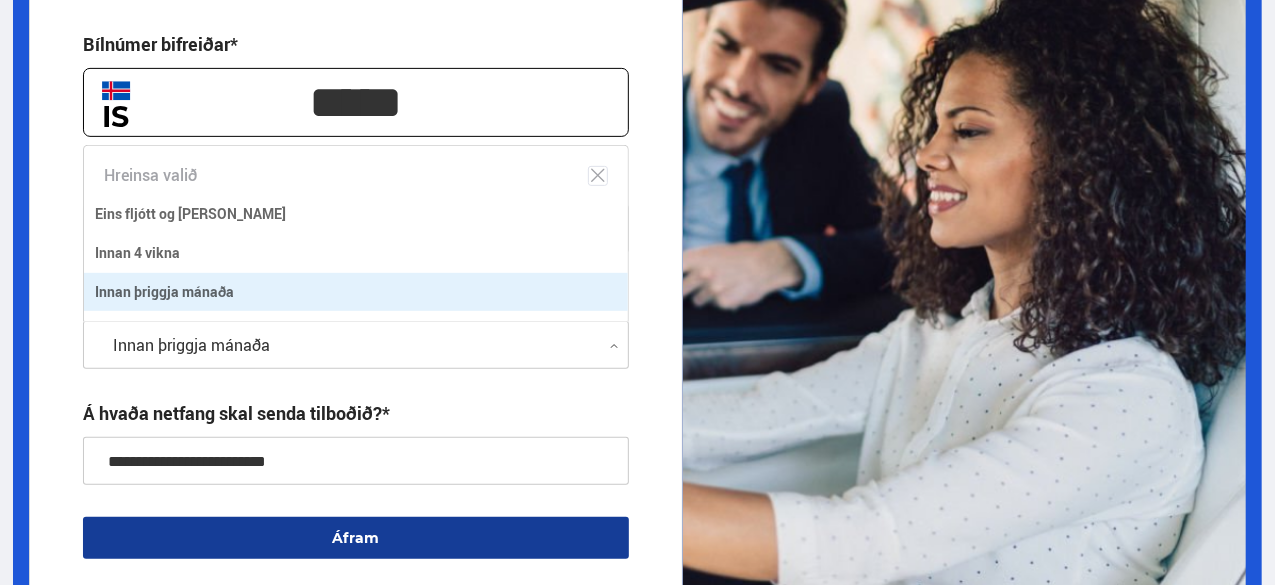 click at bounding box center [356, 346] 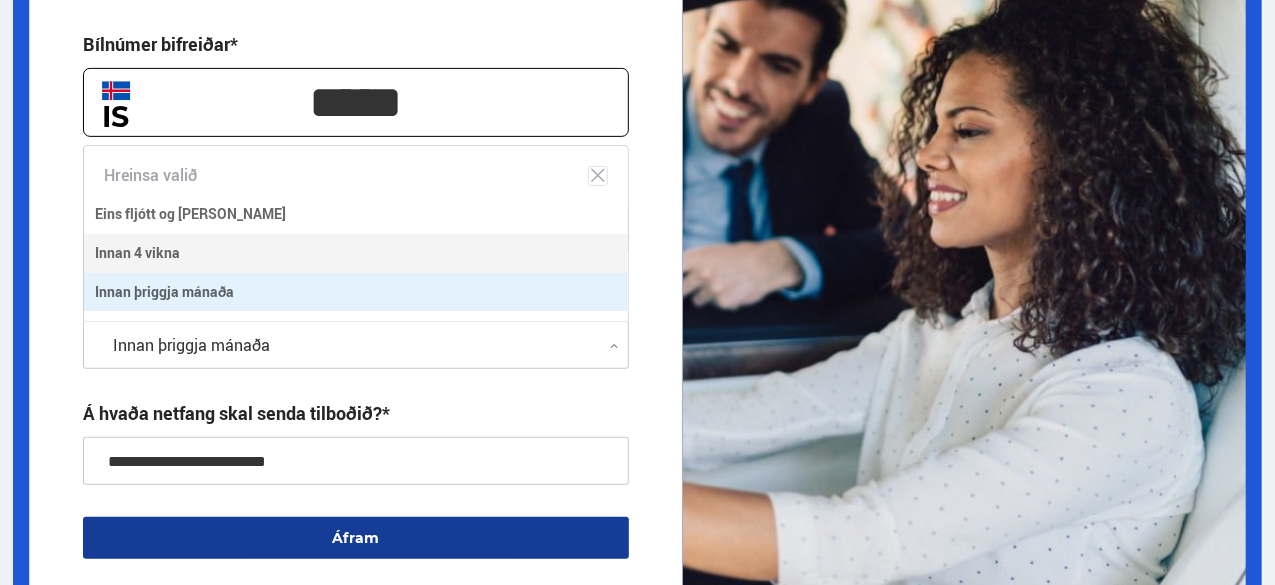type on "**********" 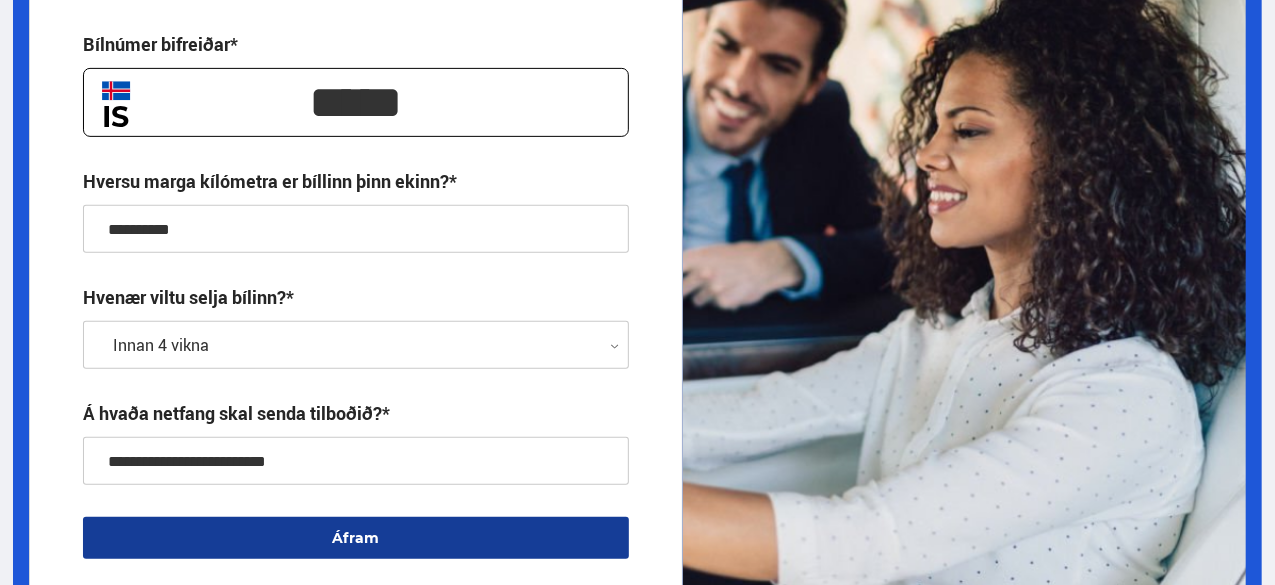 click on "**********" at bounding box center [637, 1893] 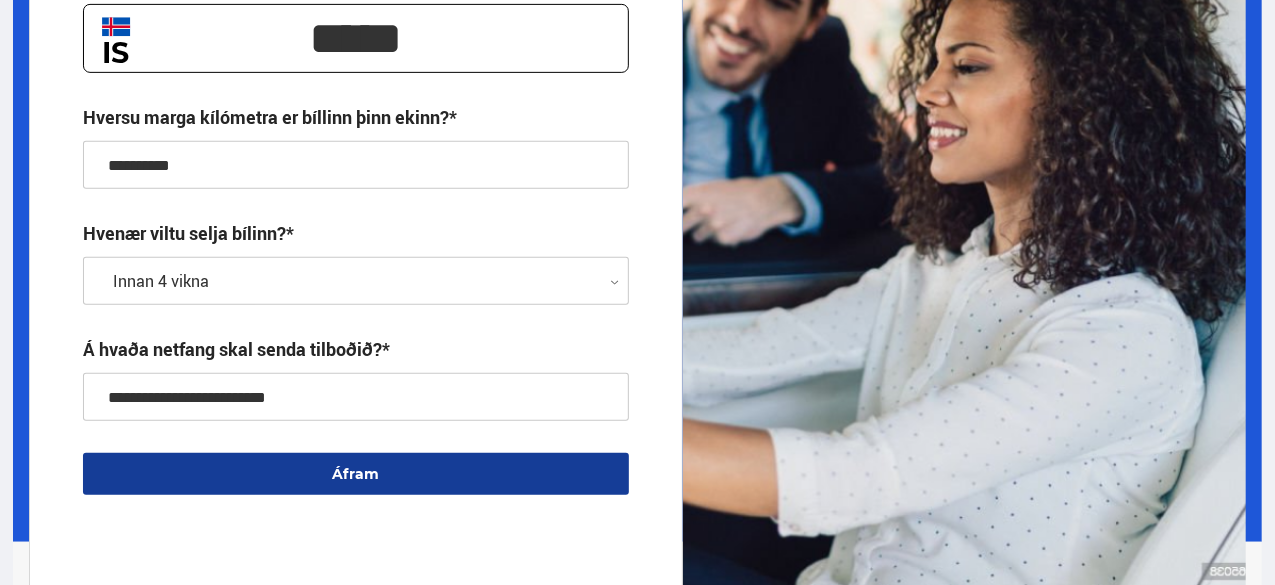 scroll, scrollTop: 442, scrollLeft: 0, axis: vertical 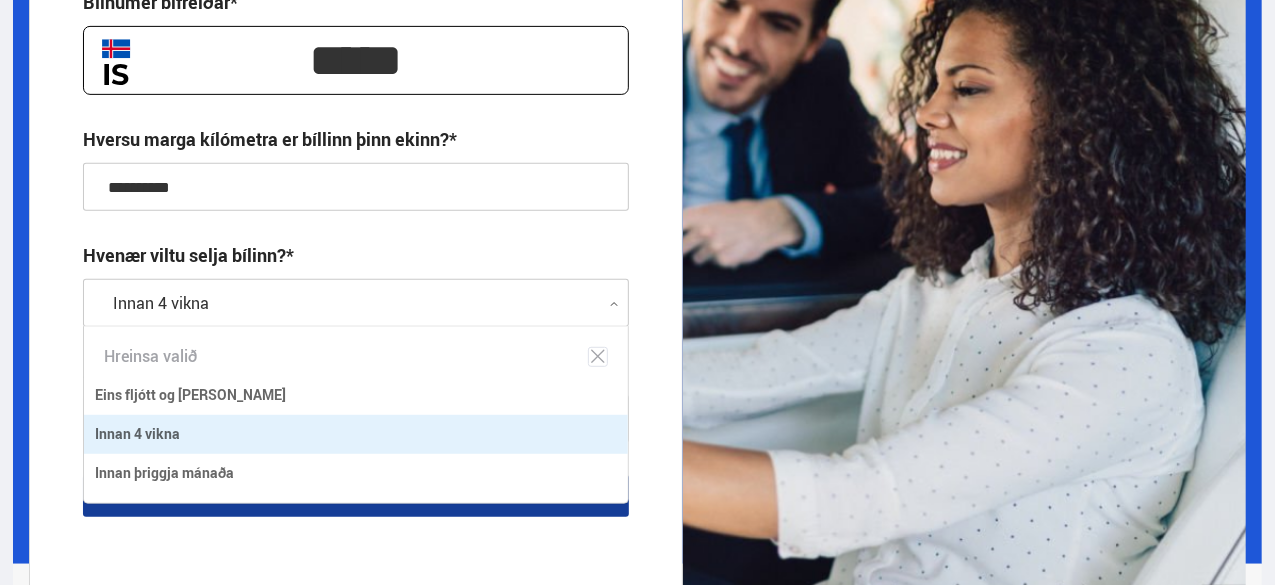 click at bounding box center [356, 304] 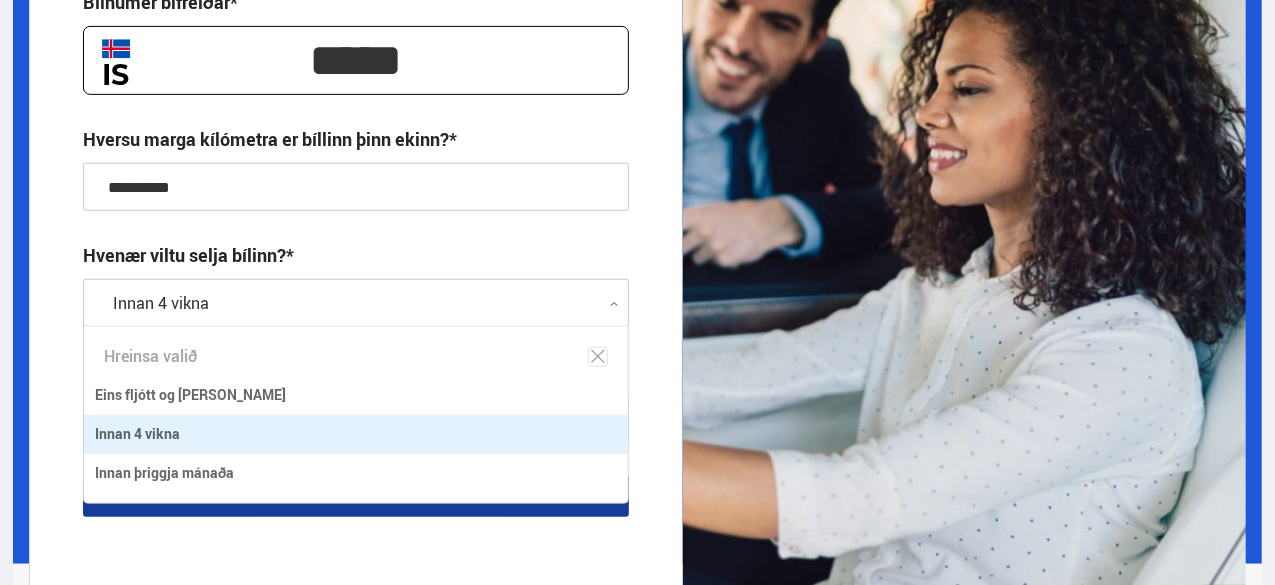 scroll, scrollTop: 178, scrollLeft: 550, axis: both 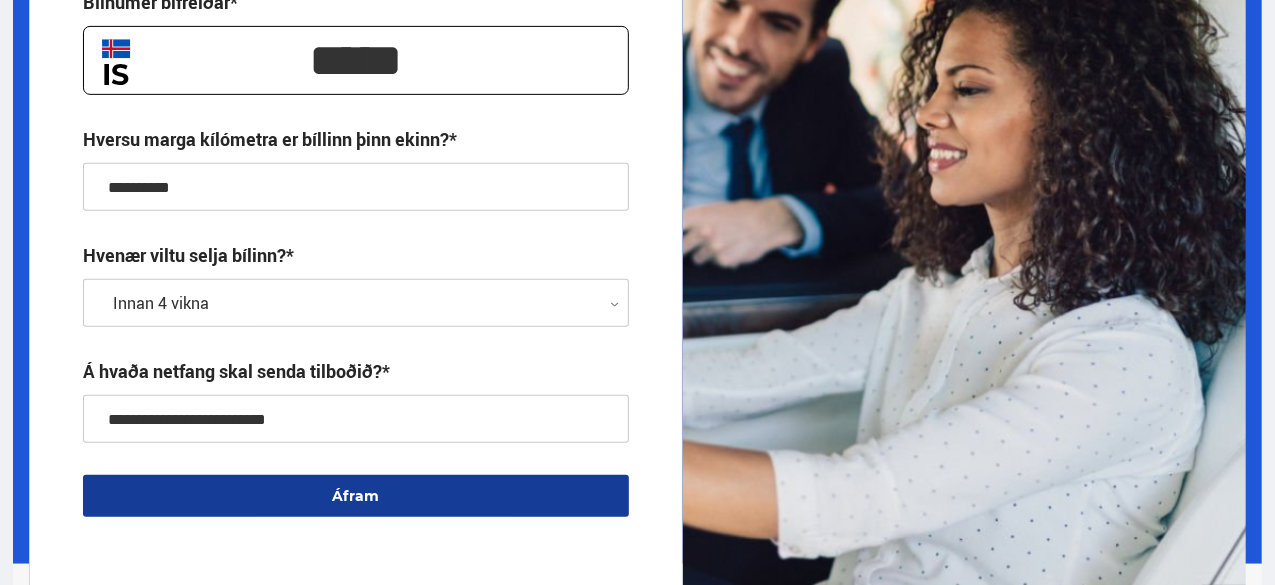 click at bounding box center [356, 304] 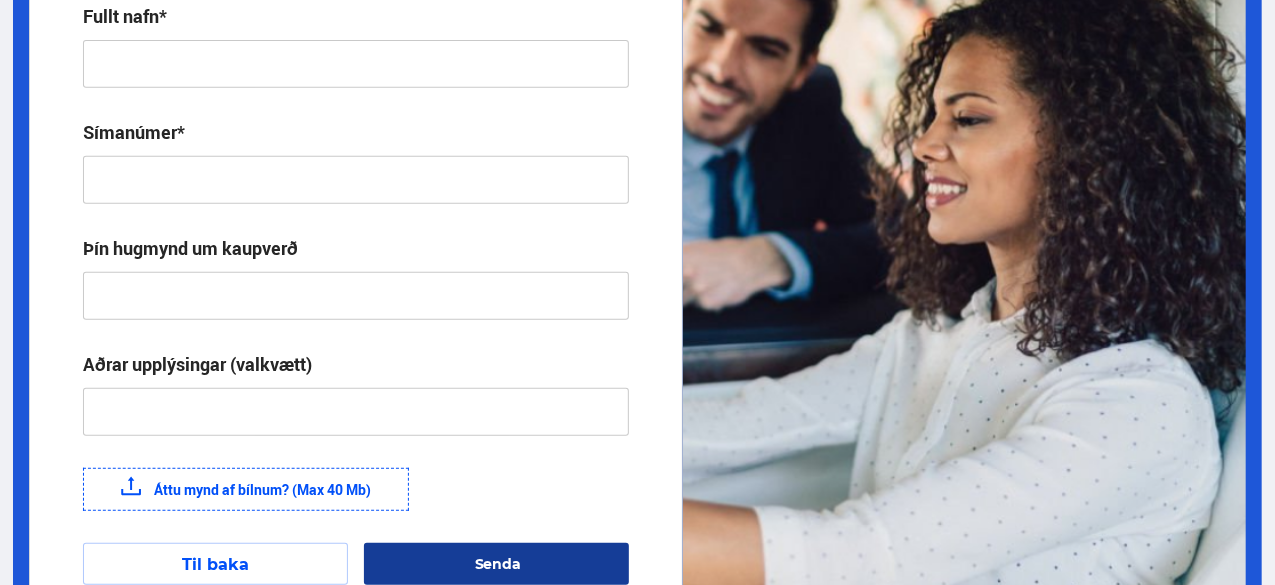 scroll, scrollTop: 415, scrollLeft: 0, axis: vertical 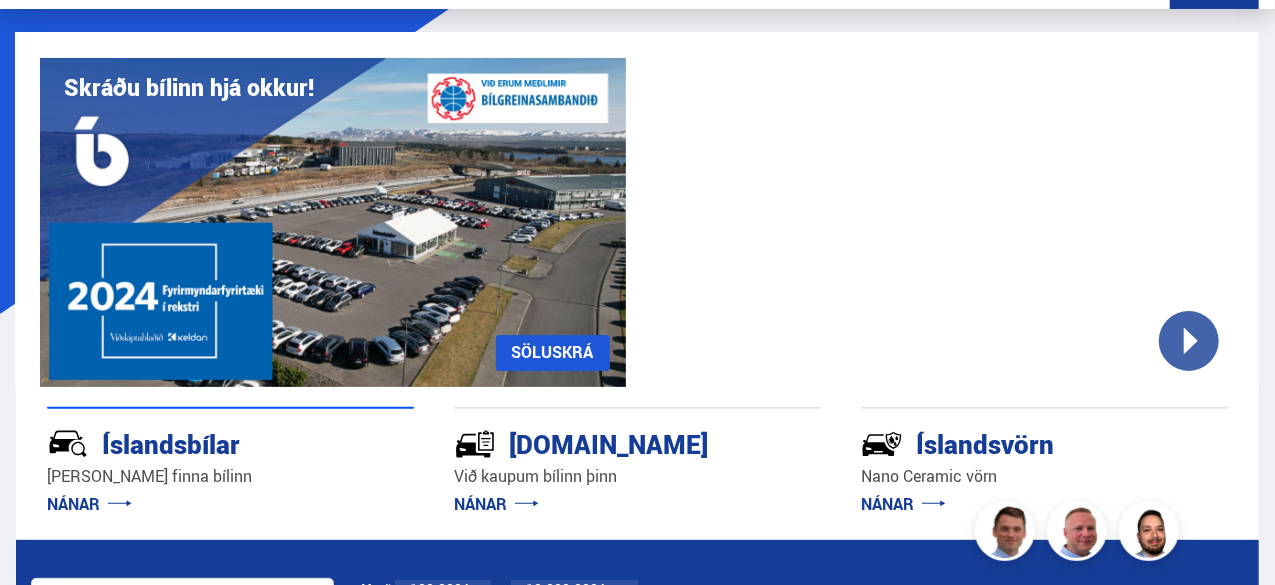 click on "SÖLUSKRÁ" at bounding box center (553, 353) 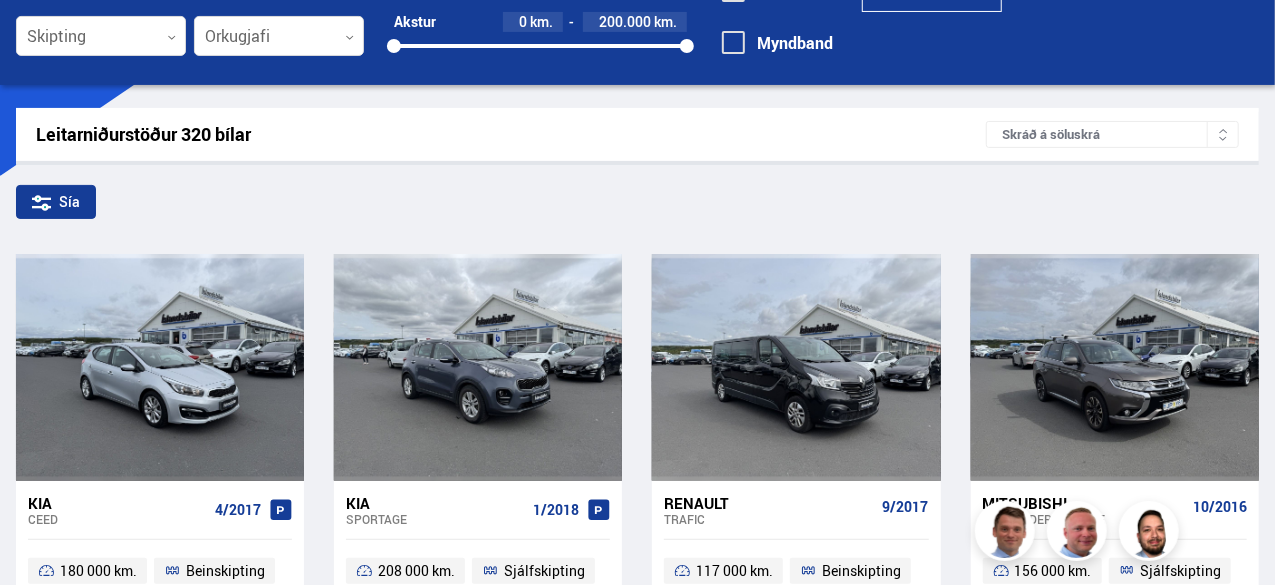 scroll, scrollTop: 0, scrollLeft: 0, axis: both 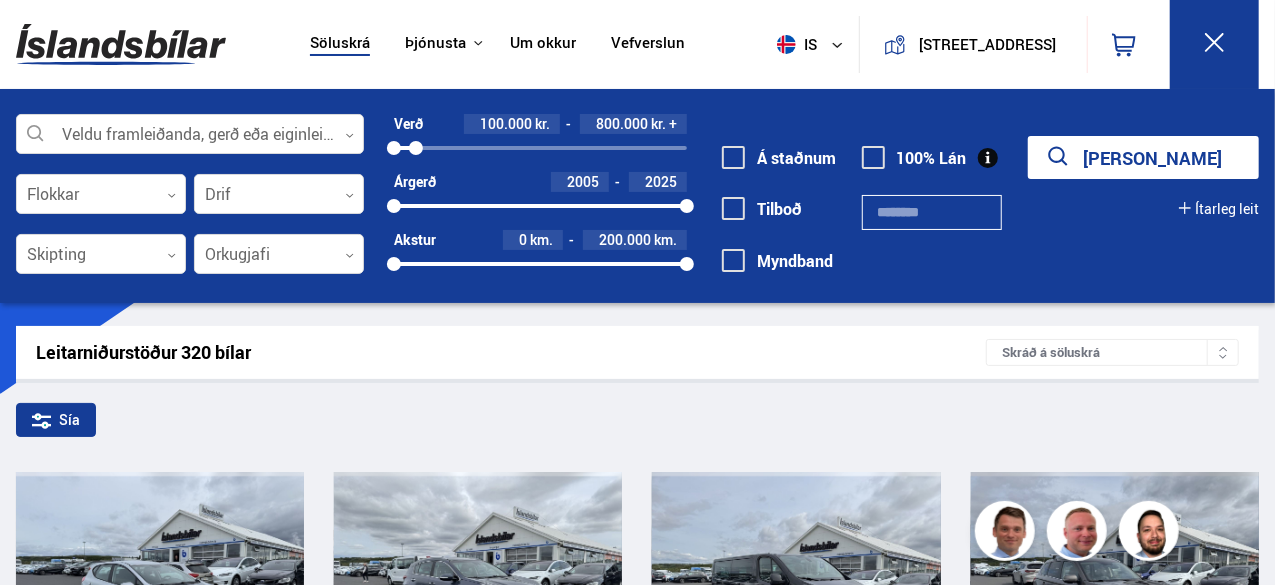 drag, startPoint x: 690, startPoint y: 154, endPoint x: 416, endPoint y: 145, distance: 274.14777 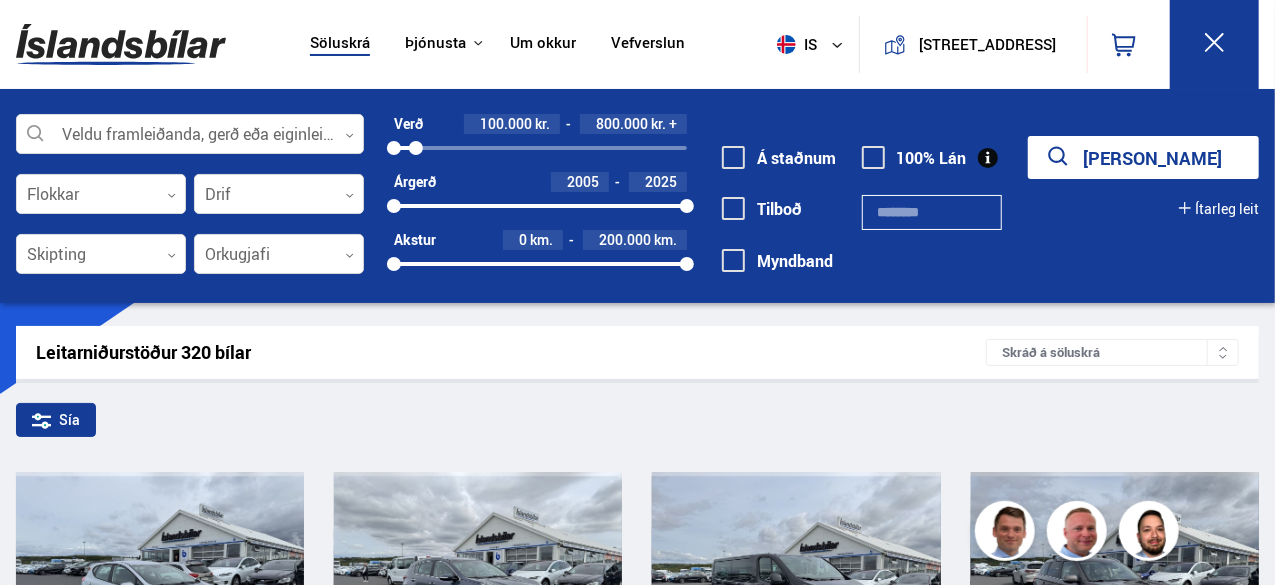 click at bounding box center (416, 148) 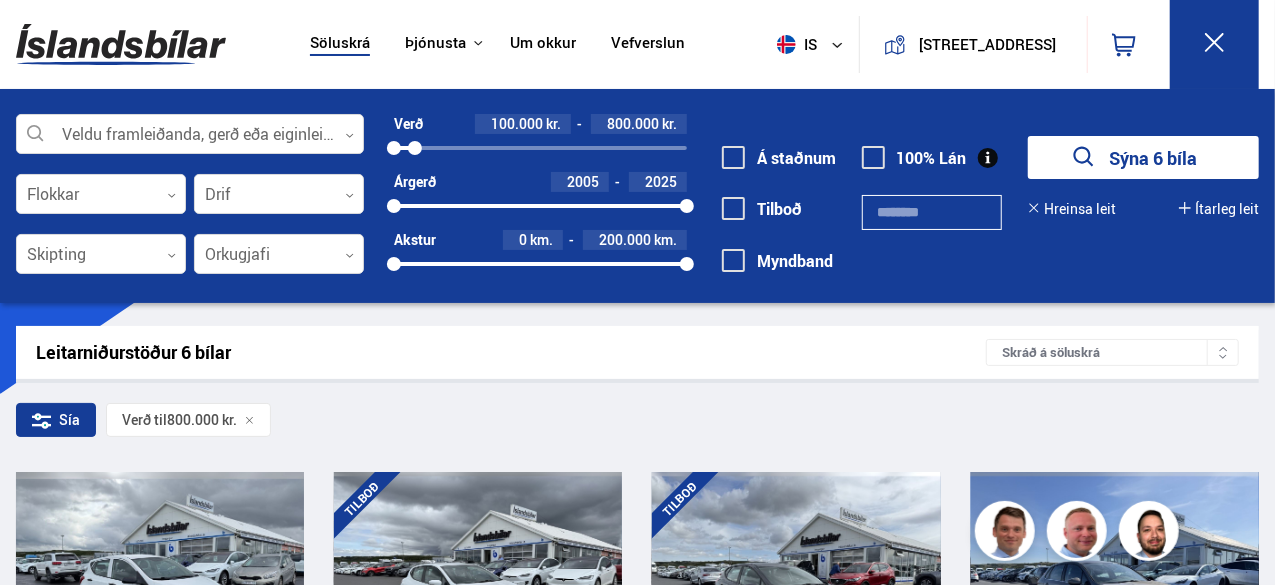 scroll, scrollTop: 26, scrollLeft: 0, axis: vertical 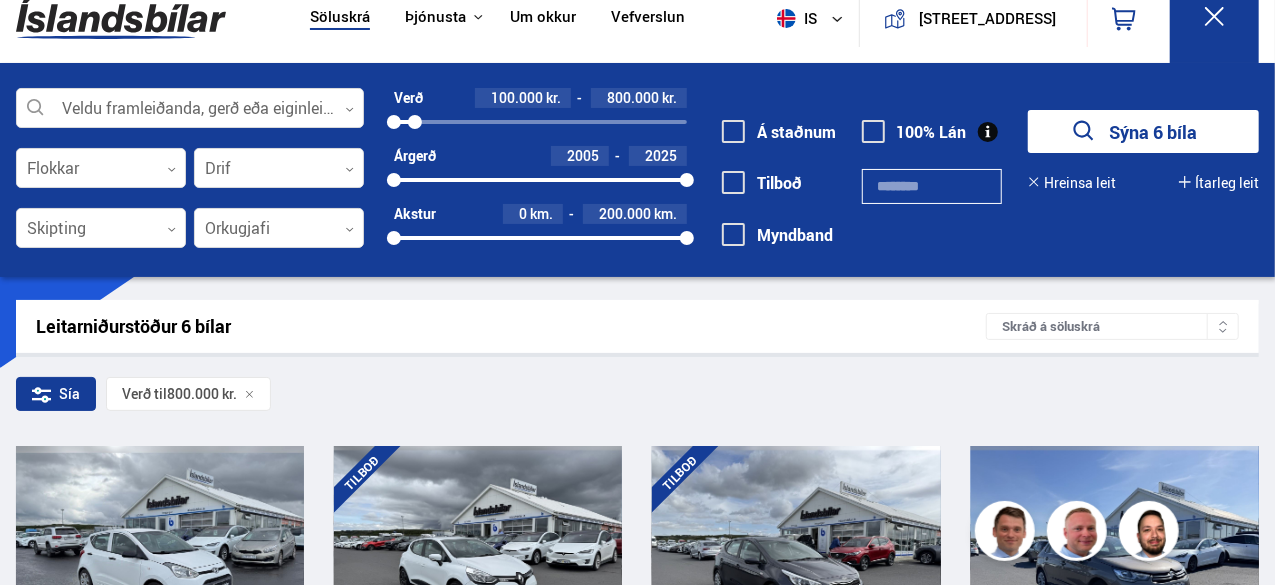 drag, startPoint x: 1266, startPoint y: 49, endPoint x: 1265, endPoint y: 63, distance: 14.035668 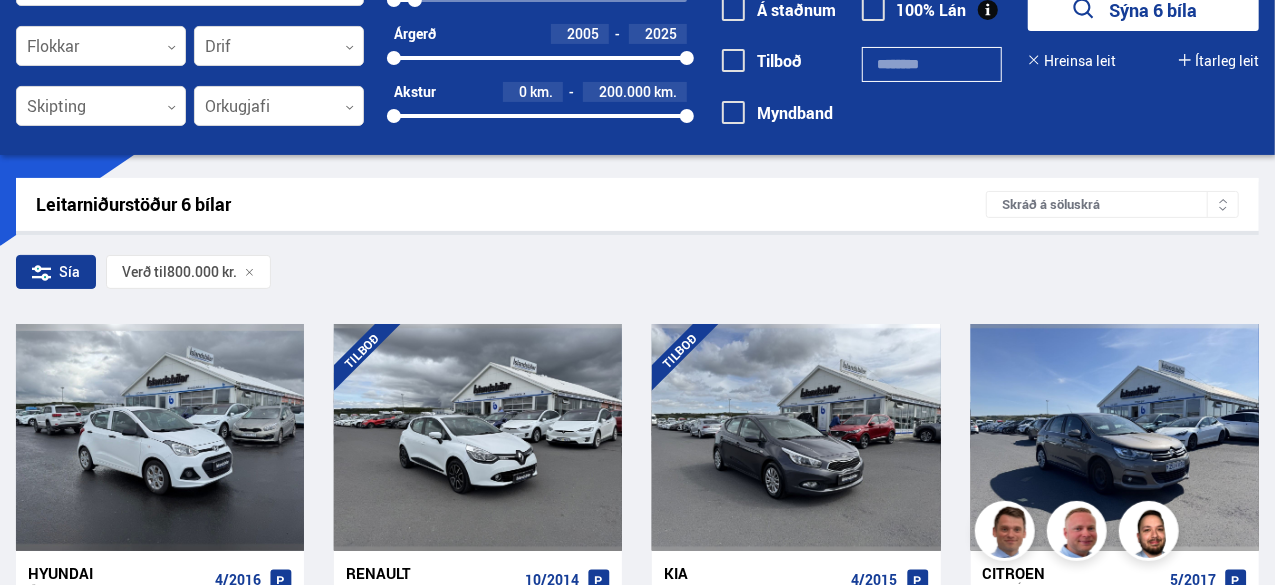 scroll, scrollTop: 0, scrollLeft: 0, axis: both 